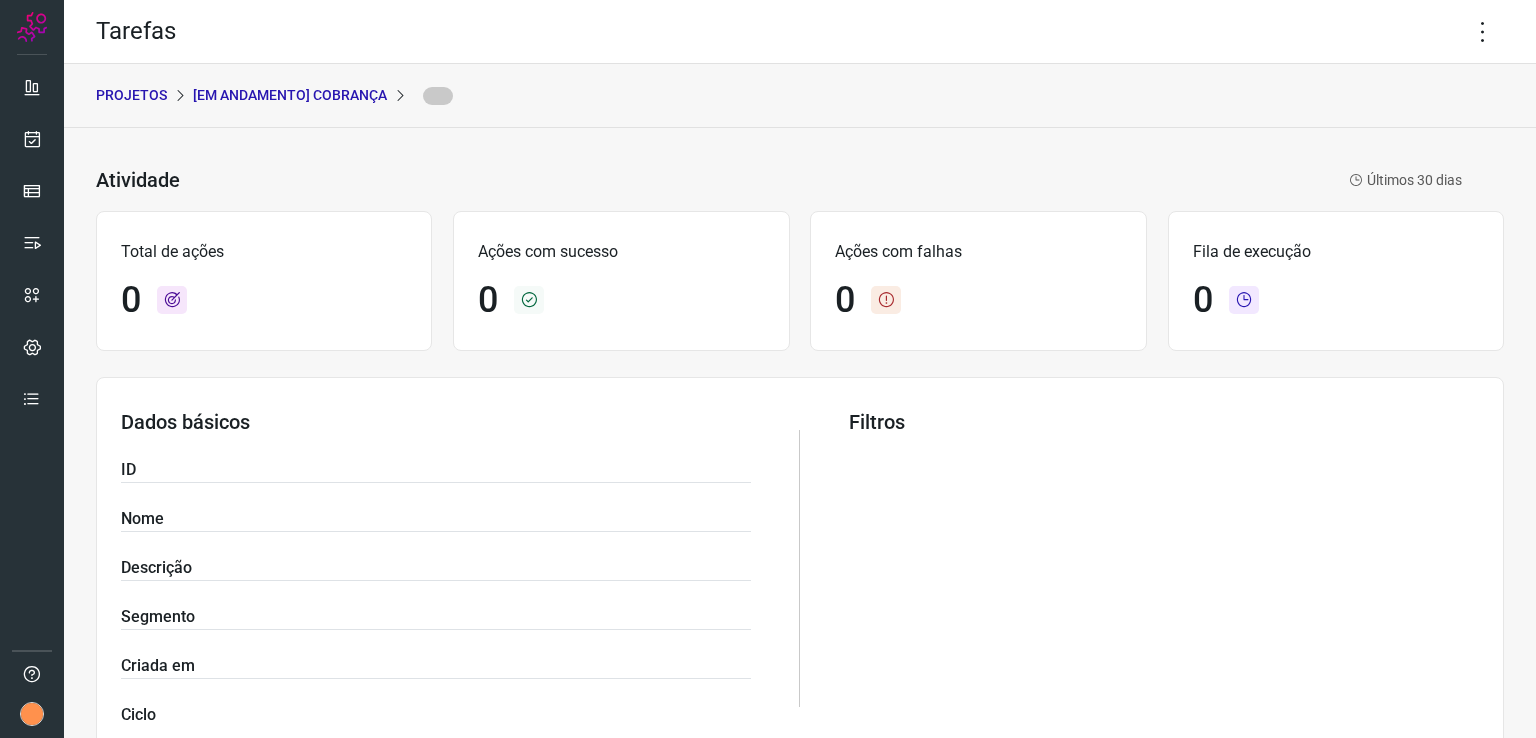 scroll, scrollTop: 0, scrollLeft: 0, axis: both 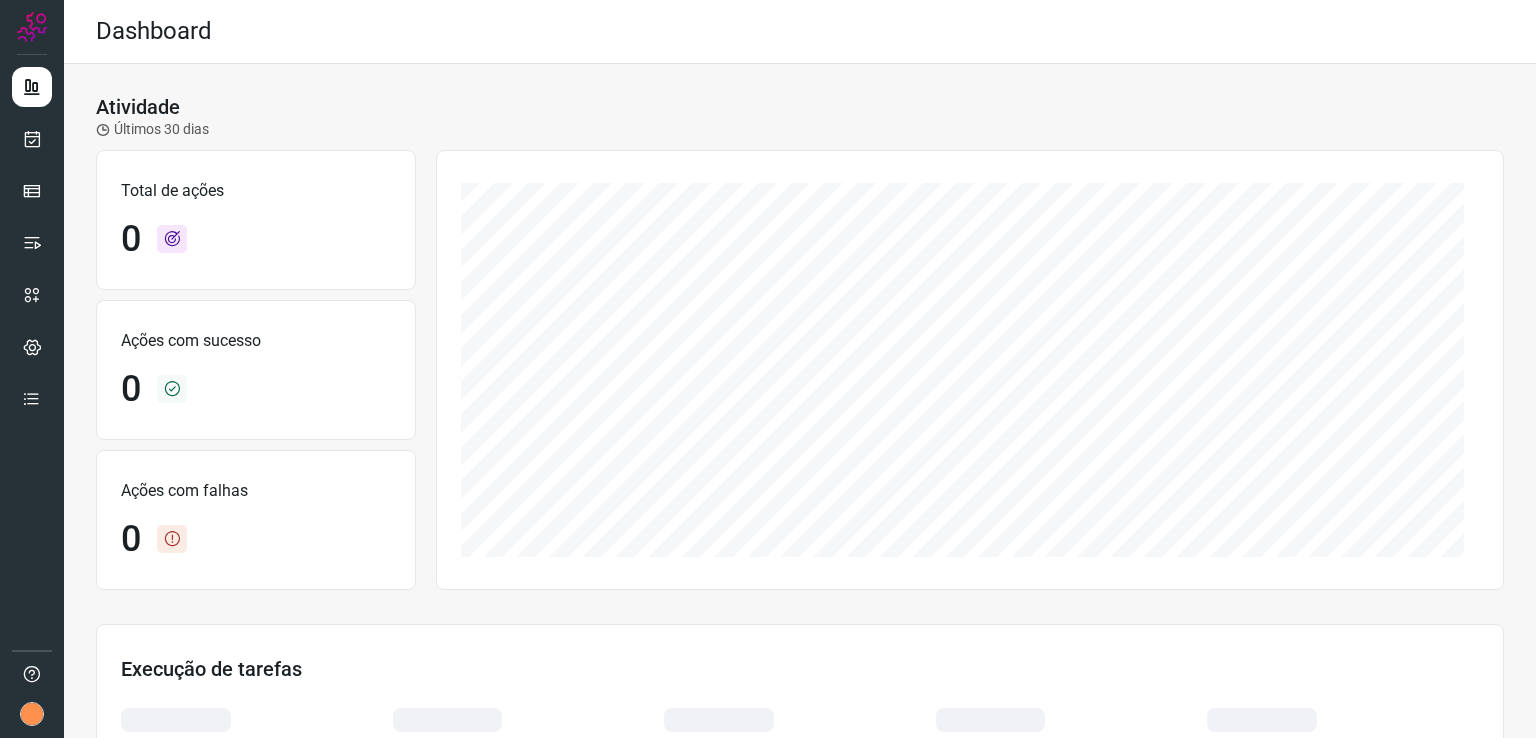 click at bounding box center [32, 369] 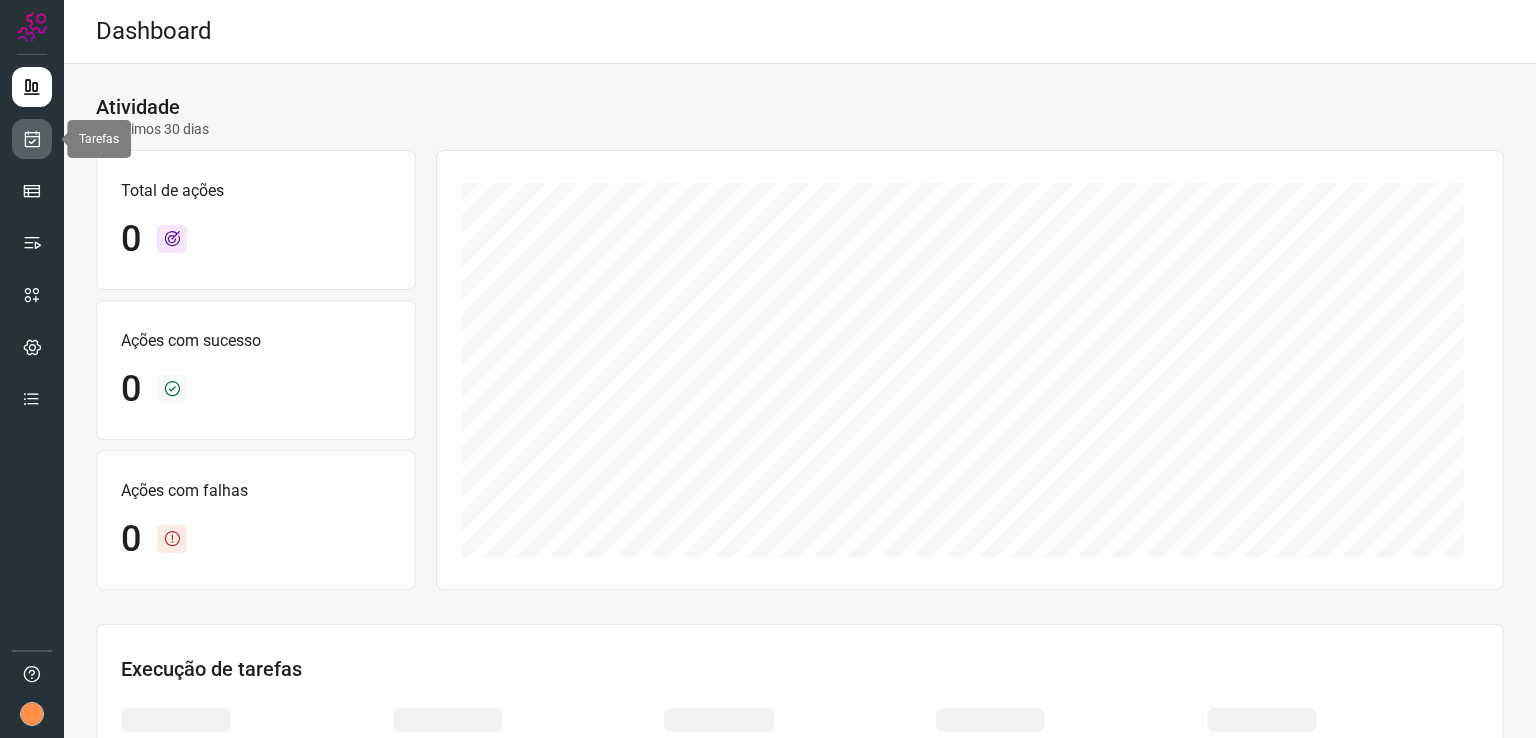 click at bounding box center [32, 139] 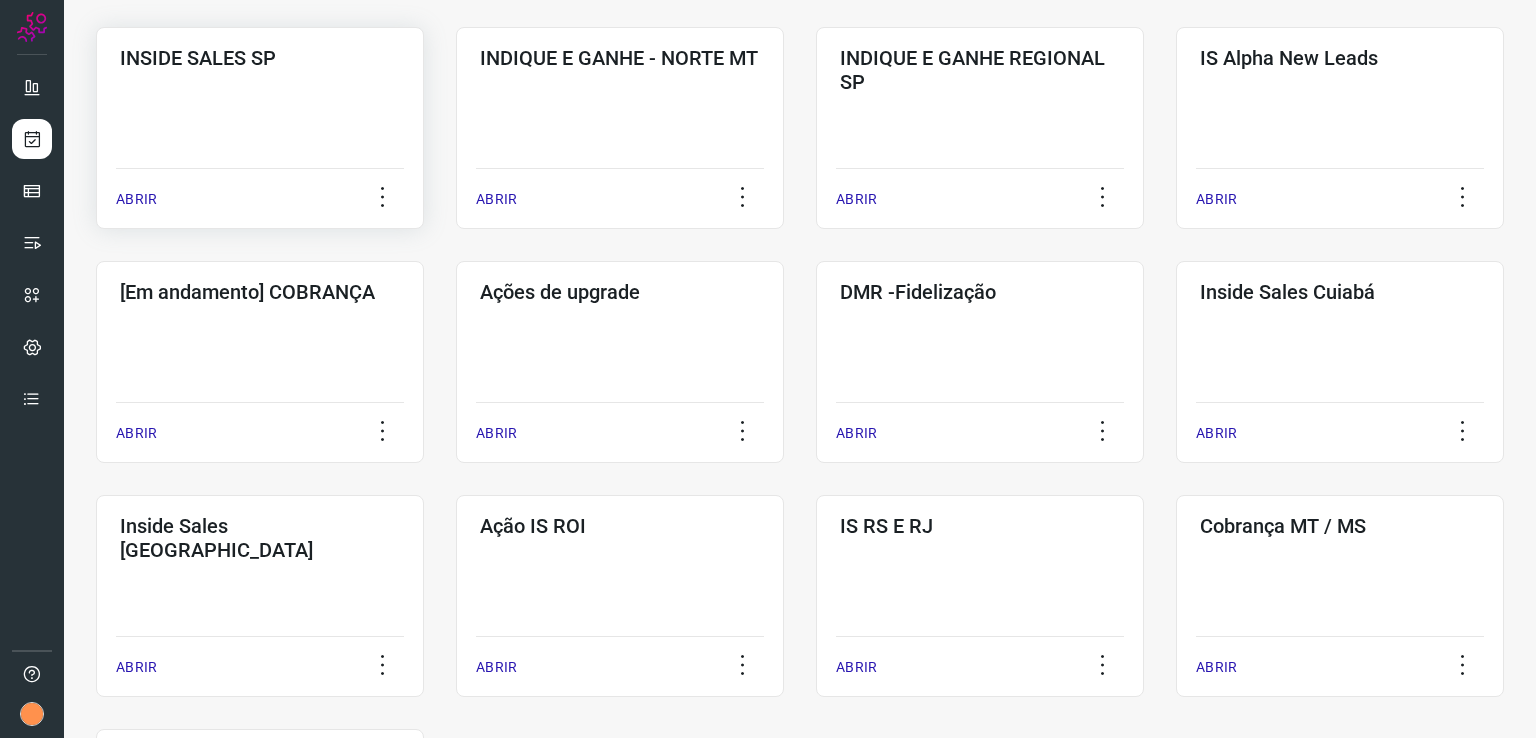 click on "INSIDE SALES SP  ABRIR" 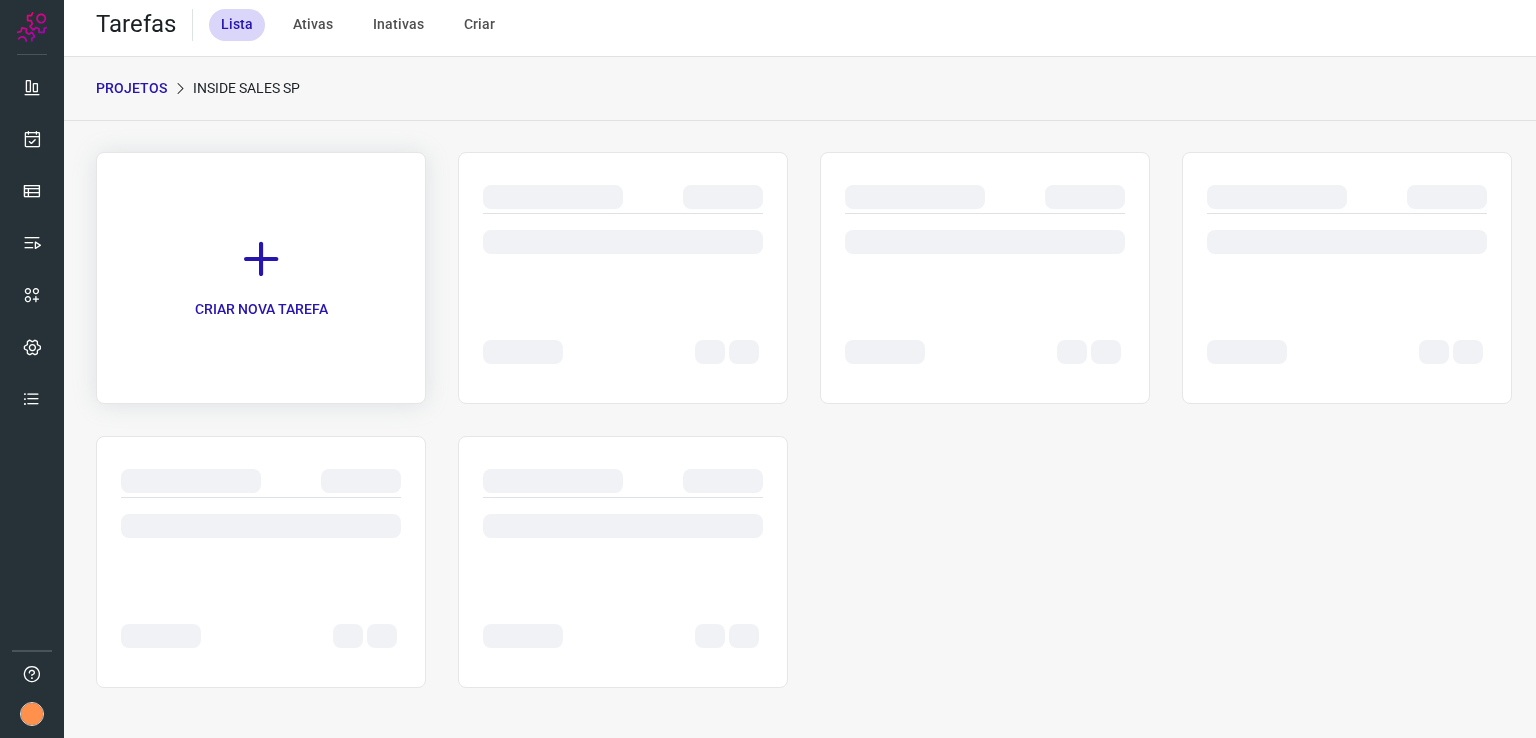 scroll, scrollTop: 7, scrollLeft: 0, axis: vertical 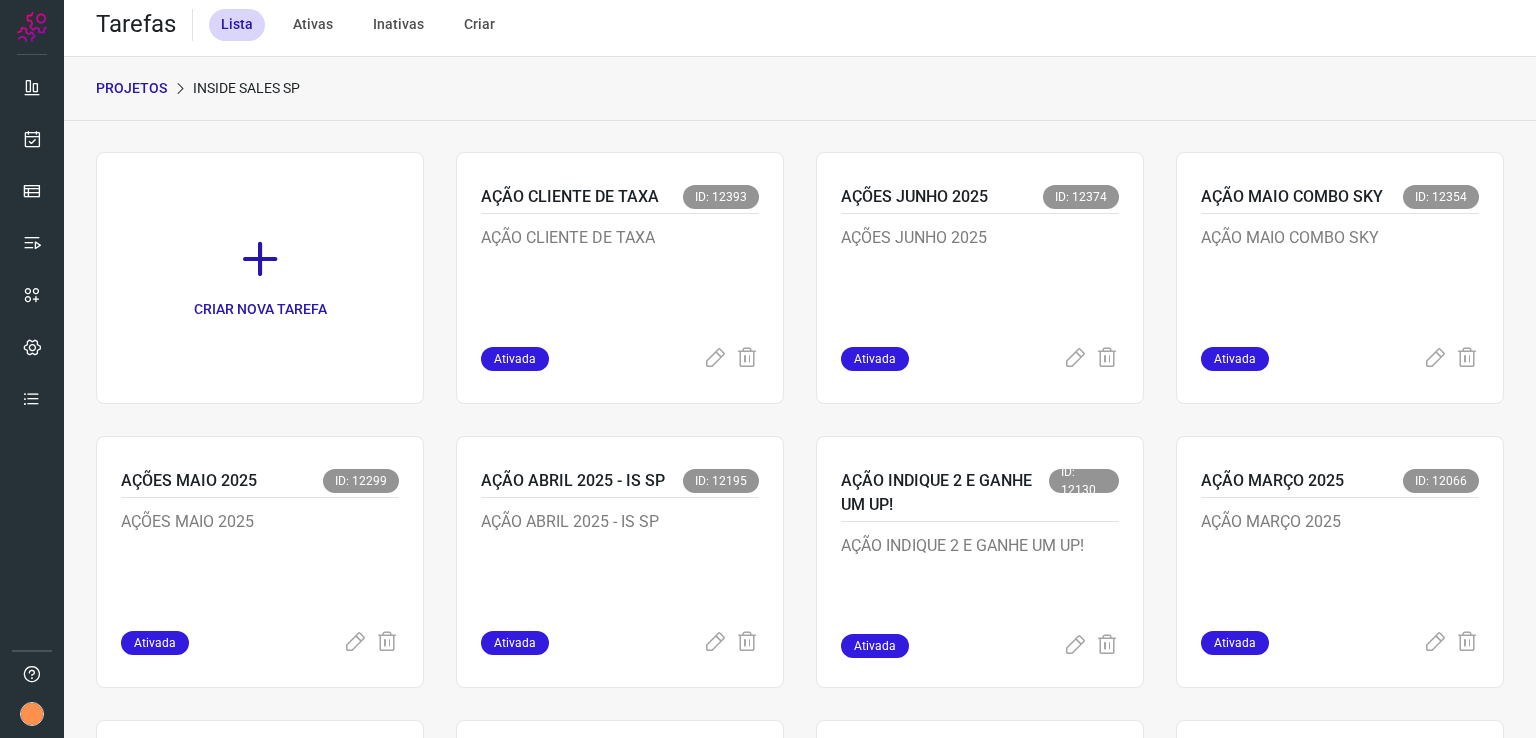 click on "PROJETOS" at bounding box center (131, 88) 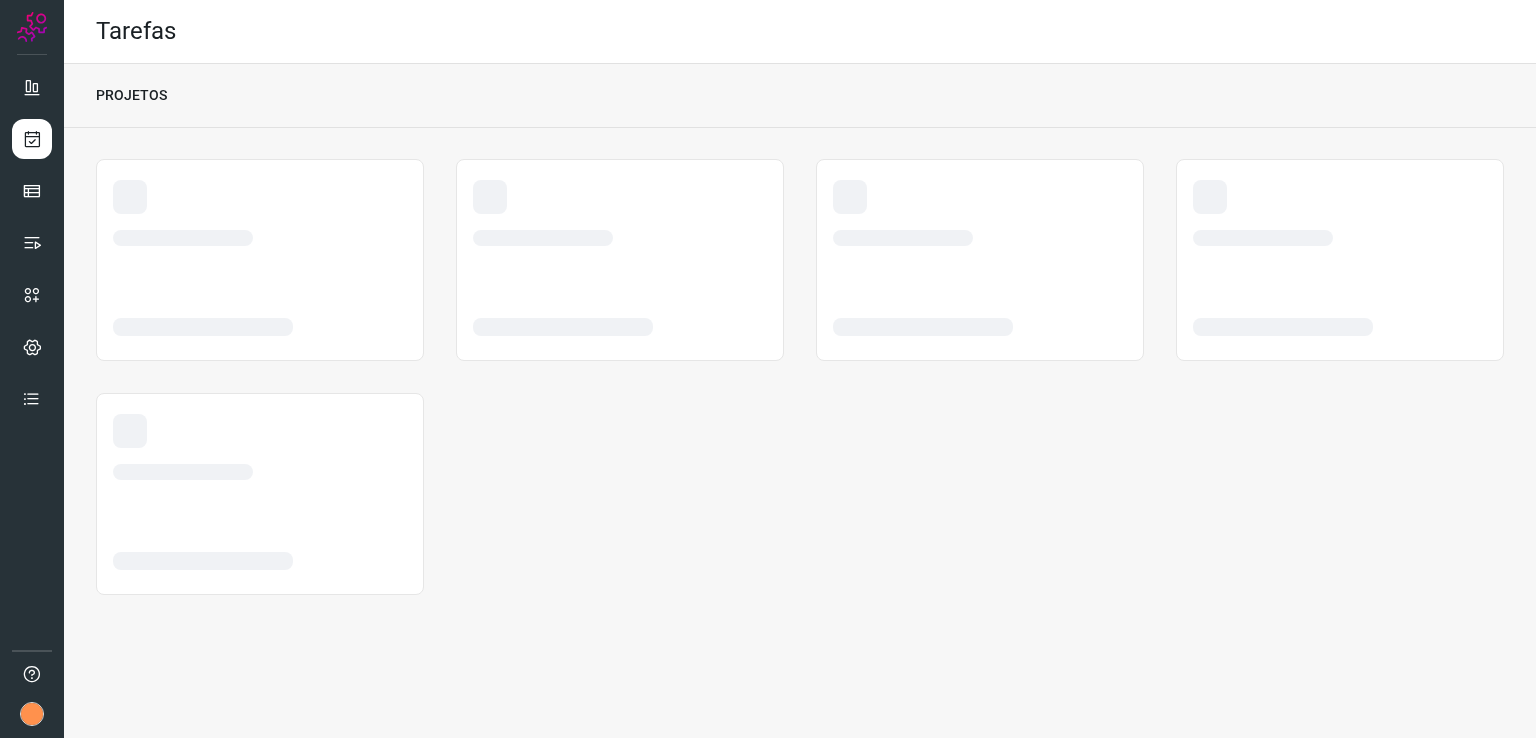 scroll, scrollTop: 0, scrollLeft: 0, axis: both 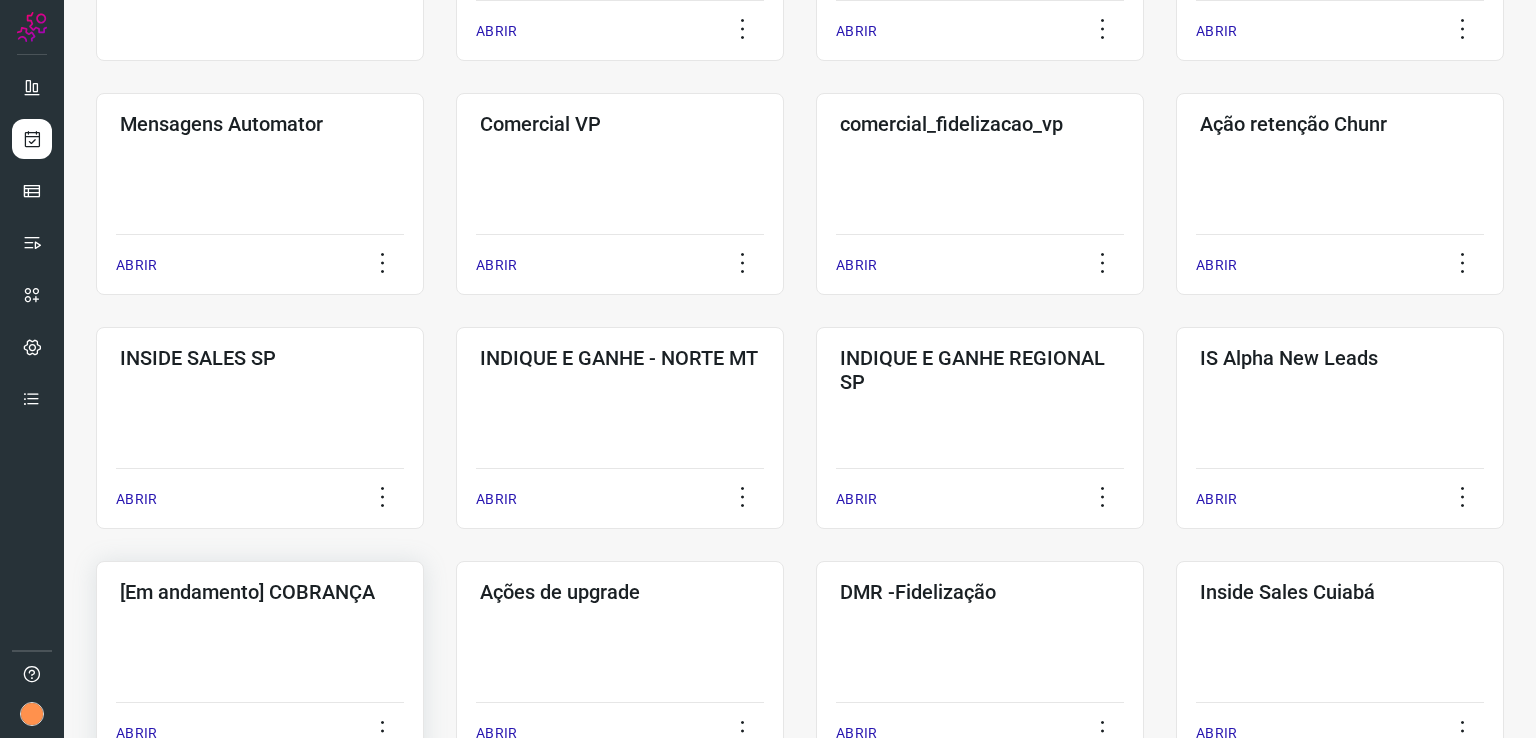 click on "[Em andamento] COBRANÇA" at bounding box center [260, 592] 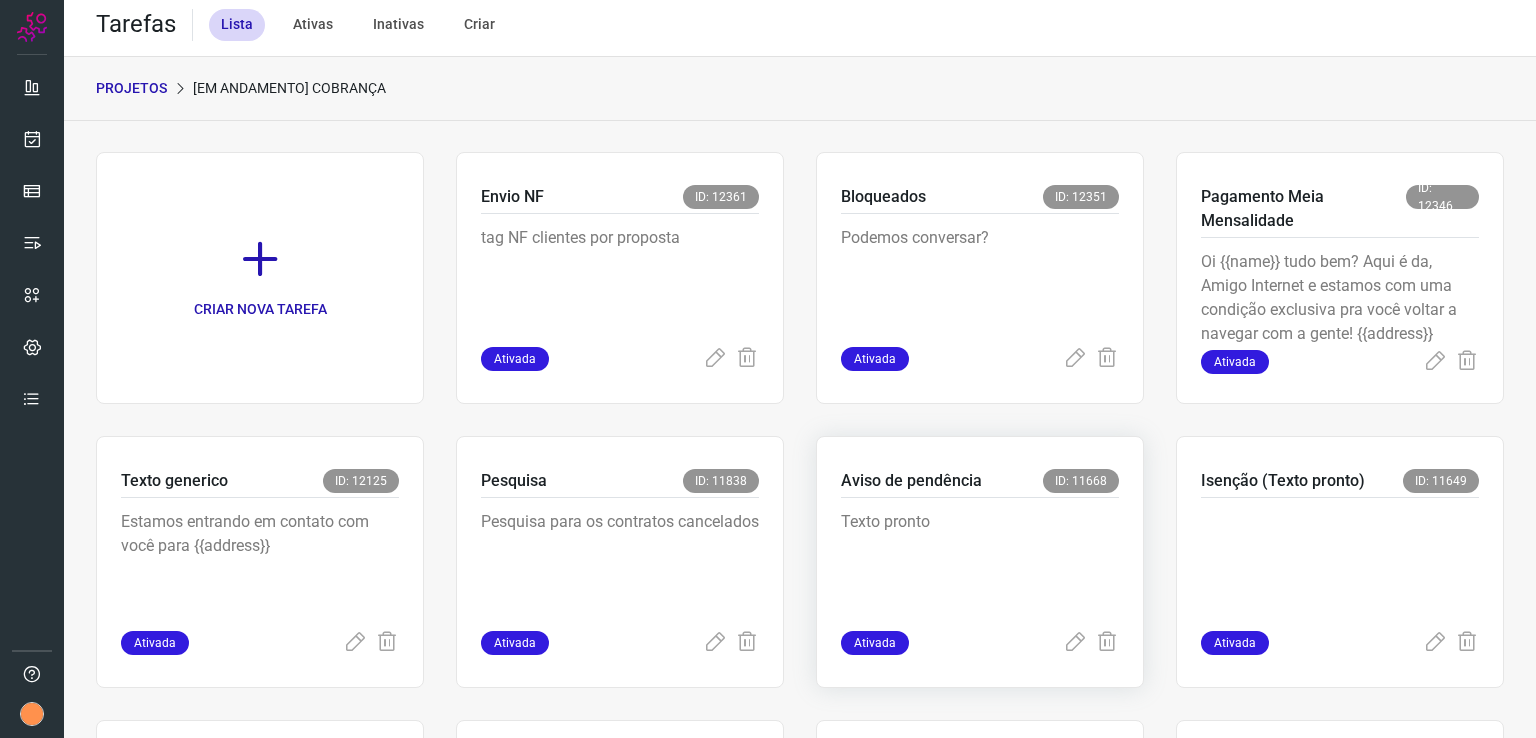 scroll, scrollTop: 291, scrollLeft: 0, axis: vertical 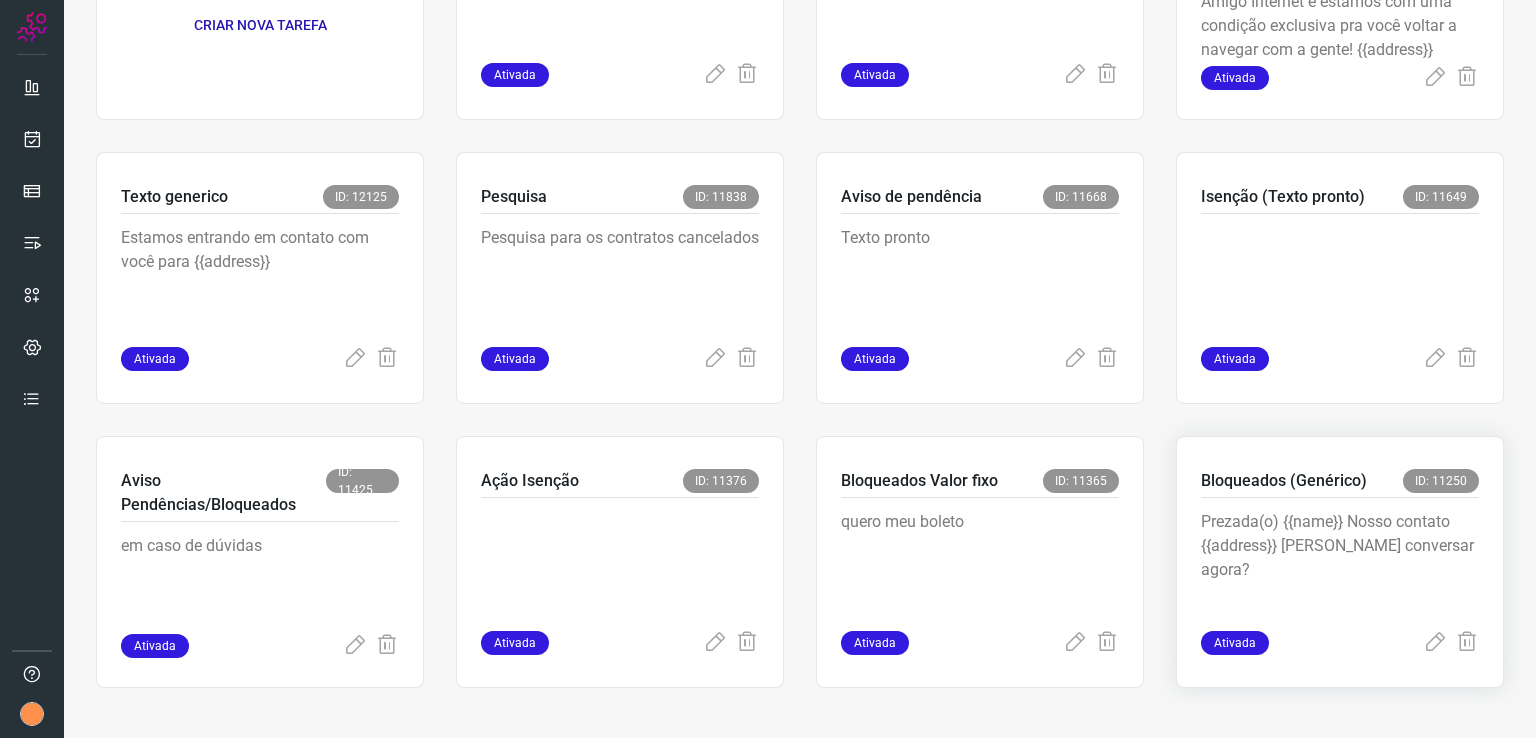 click on "Prezada(o) {{name}}  Nosso contato {{address}} [PERSON_NAME] conversar agora?" at bounding box center [1340, 564] 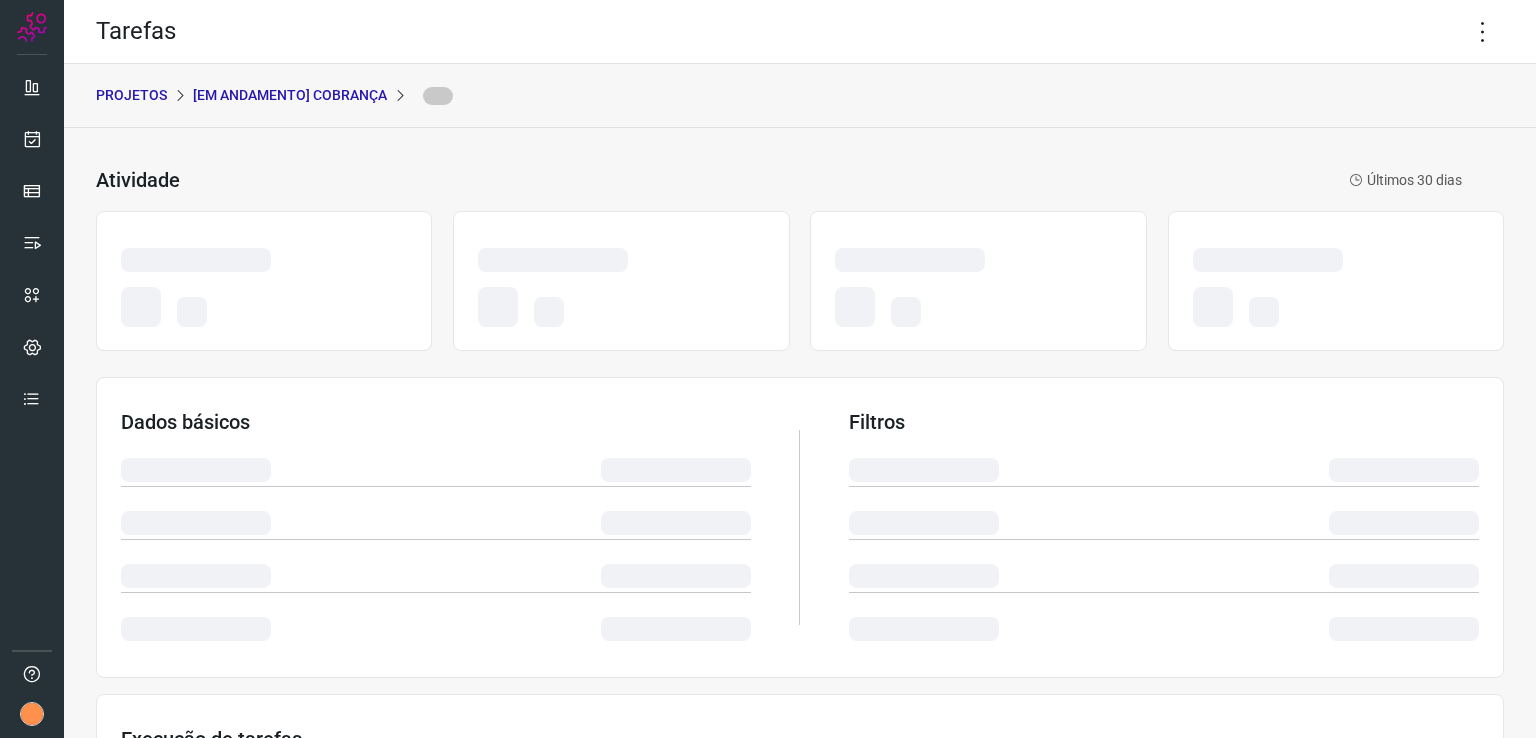 scroll, scrollTop: 0, scrollLeft: 0, axis: both 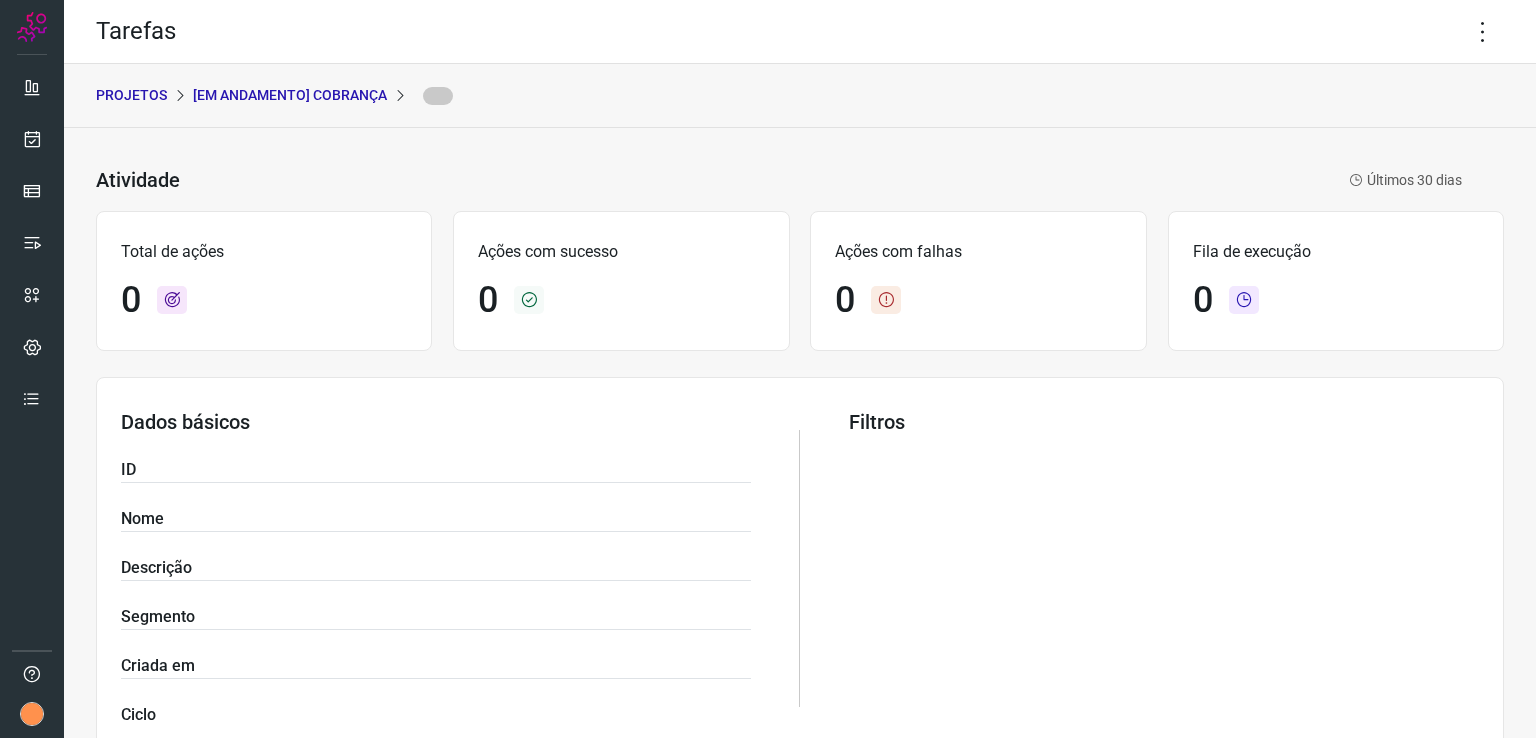 drag, startPoint x: 1459, startPoint y: 50, endPoint x: 1421, endPoint y: 129, distance: 87.66413 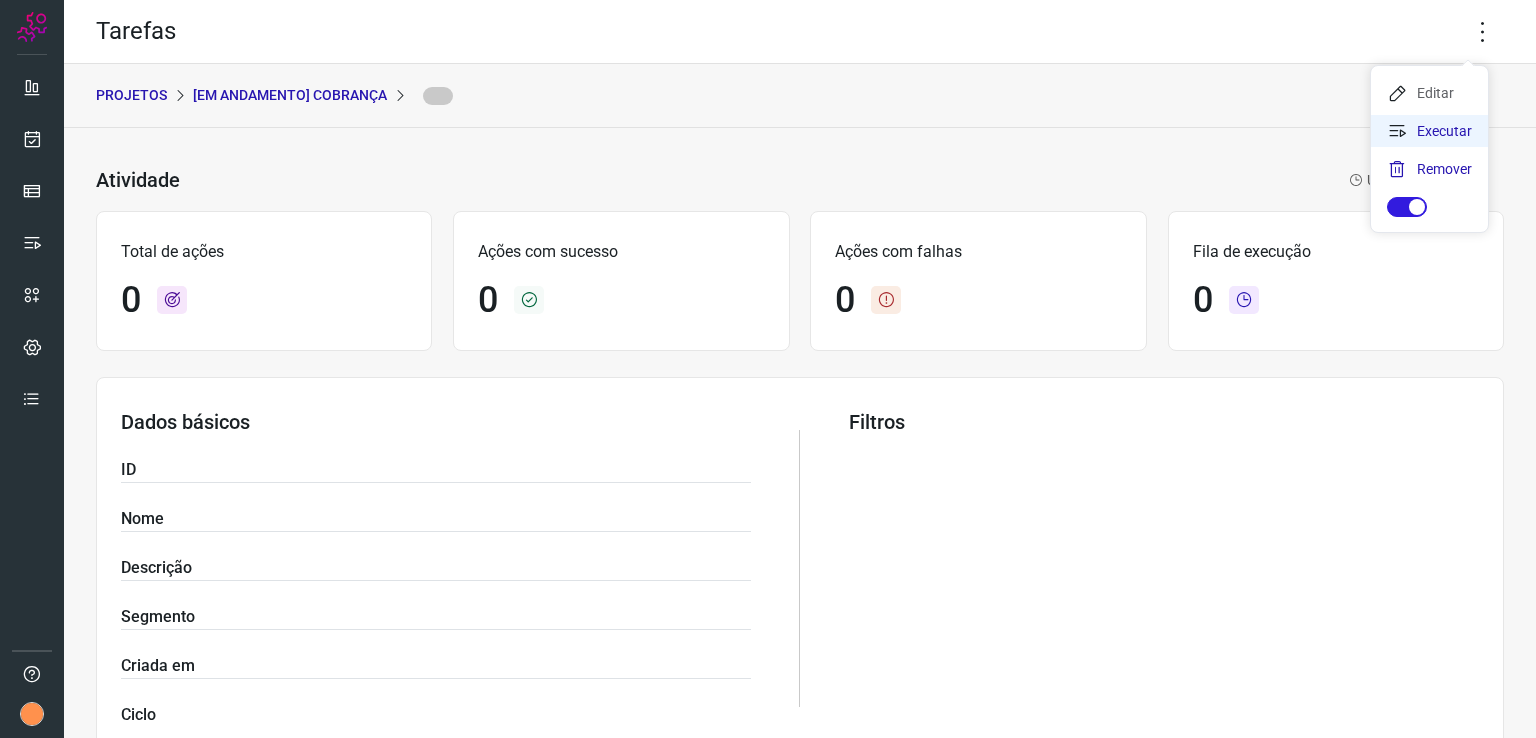 click on "Executar" 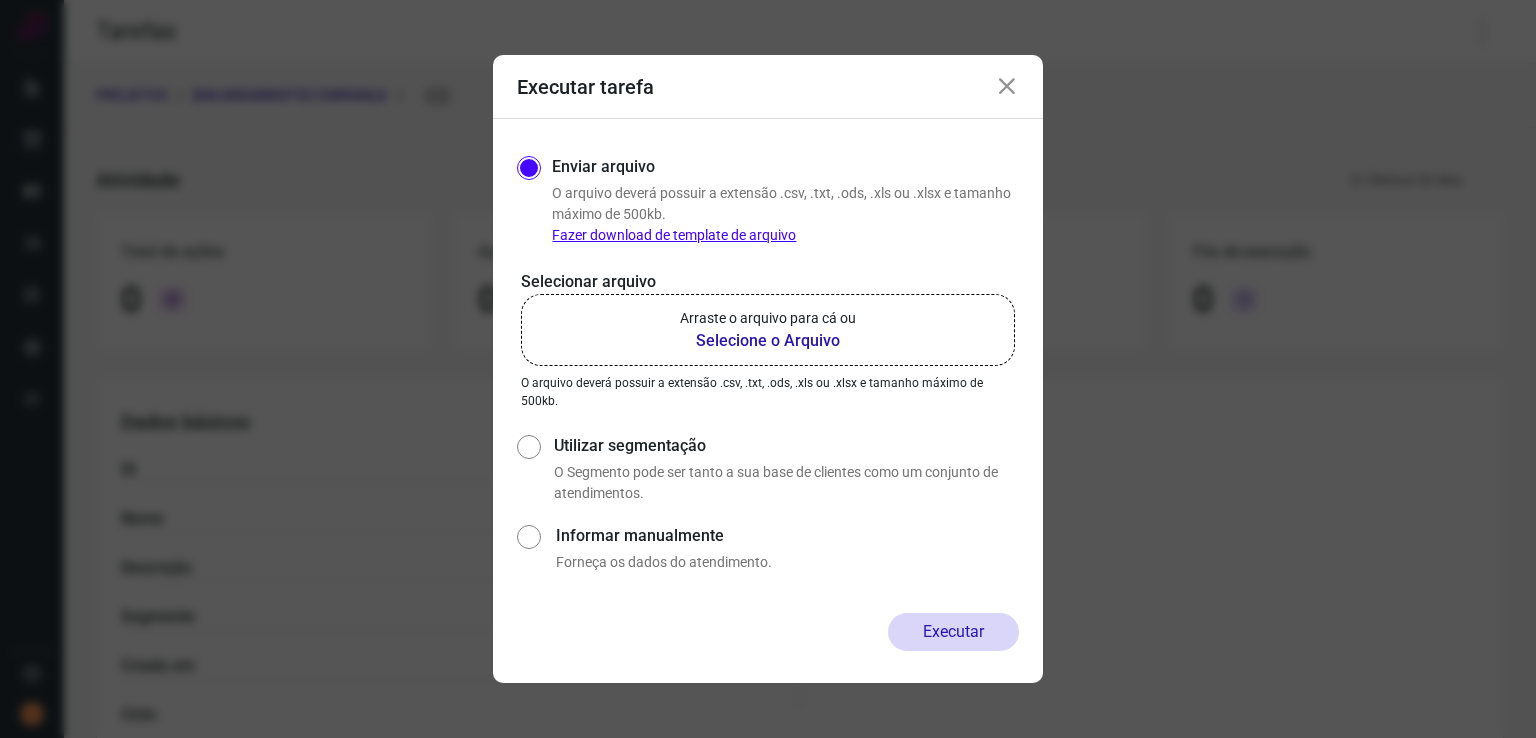 click on "Arraste o arquivo para cá ou" at bounding box center [768, 318] 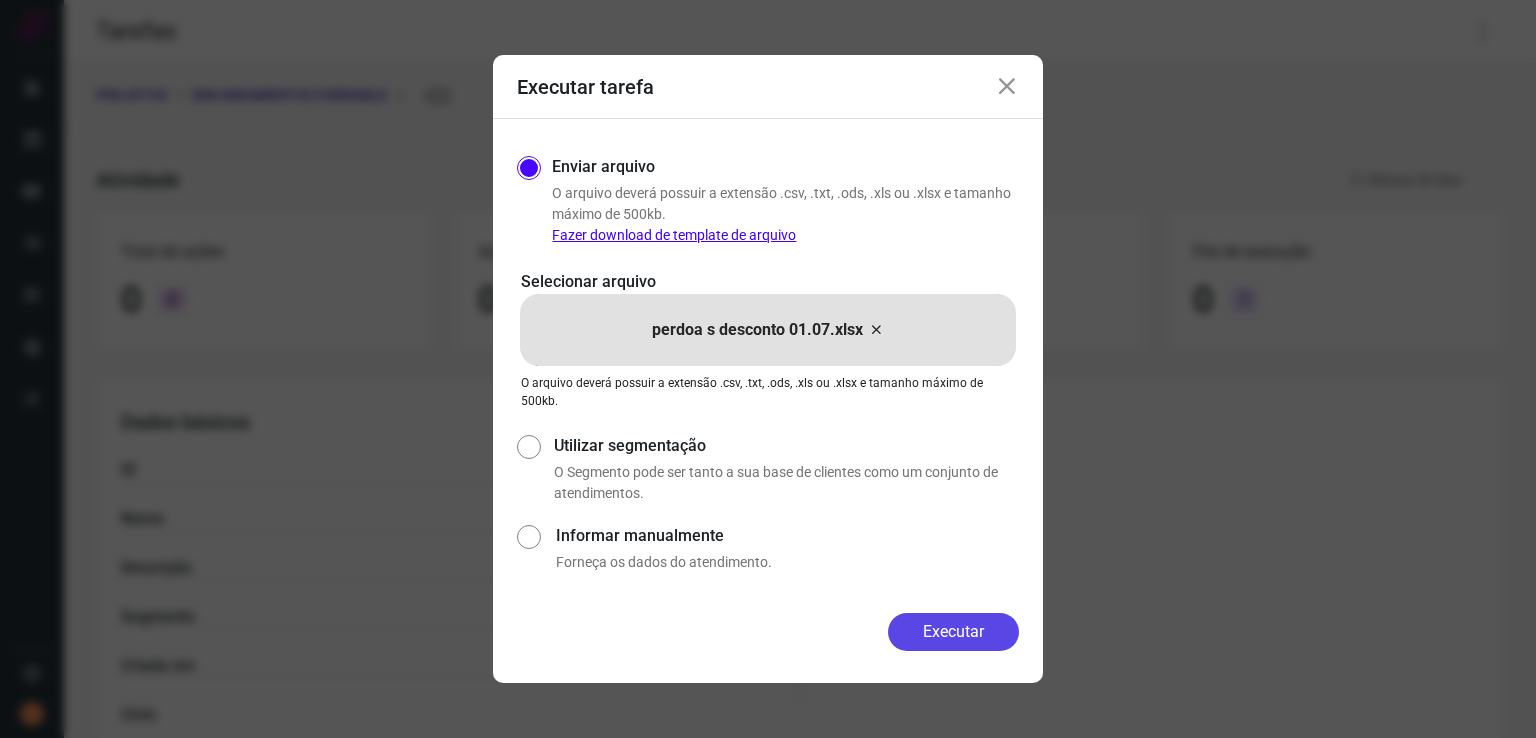click on "Executar" at bounding box center [953, 632] 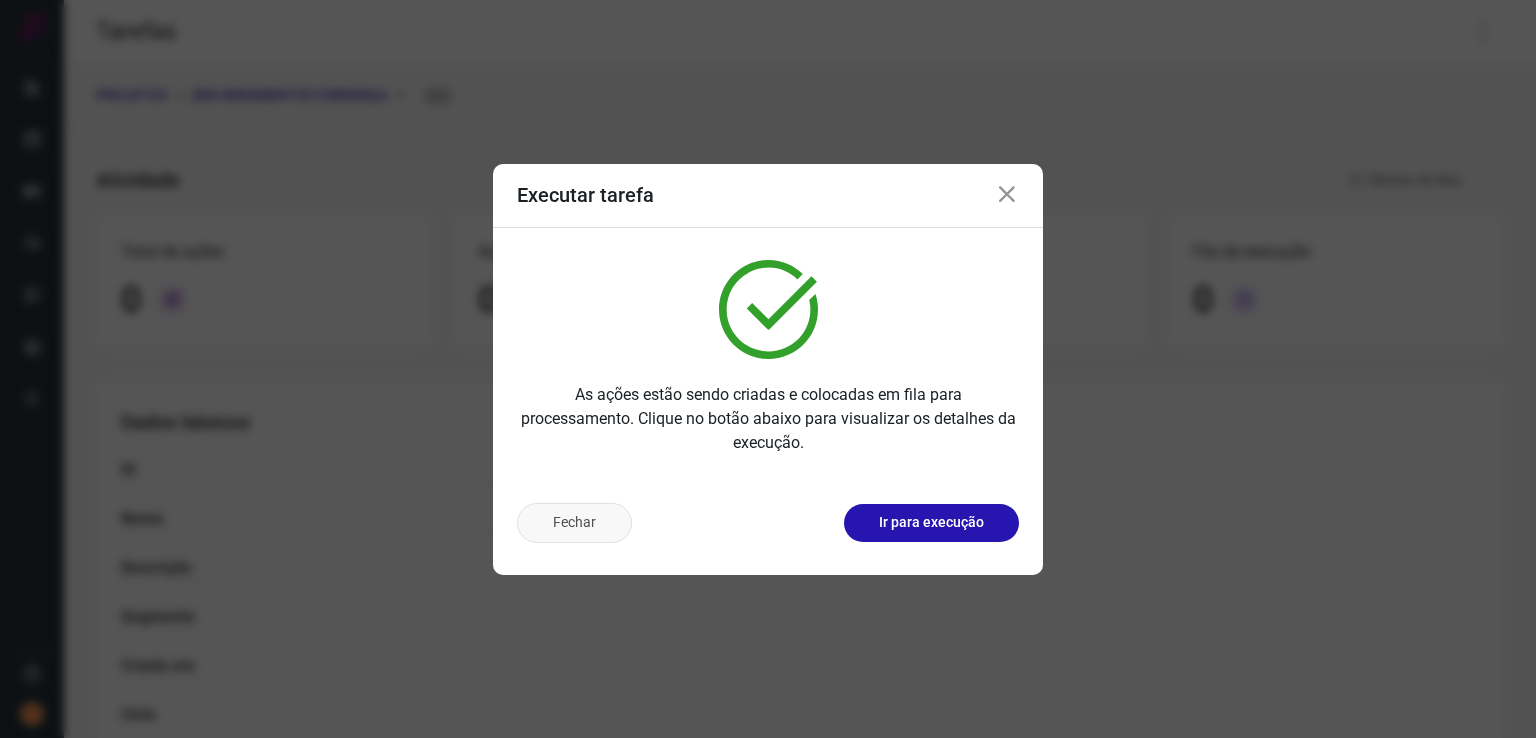 click on "Fechar" at bounding box center [574, 523] 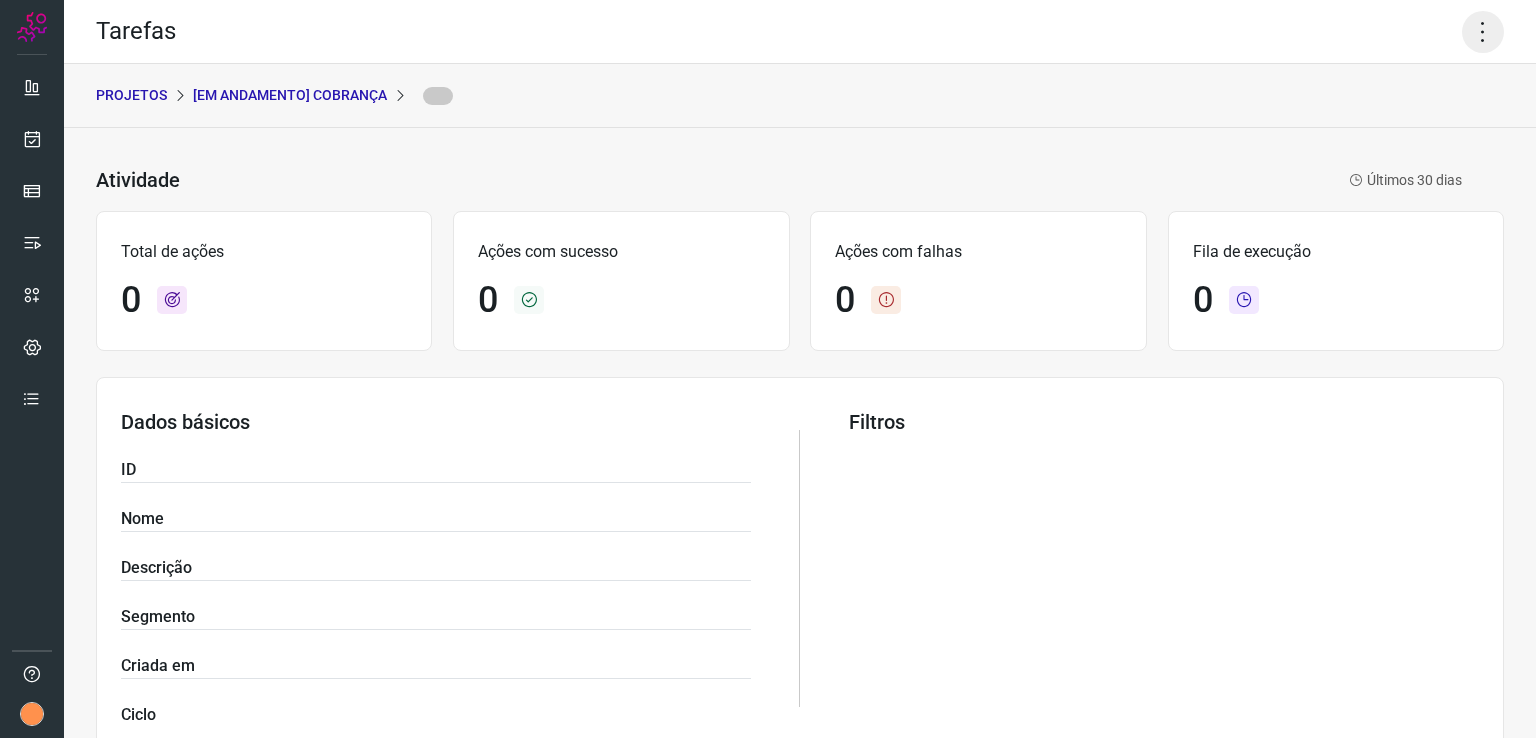 click 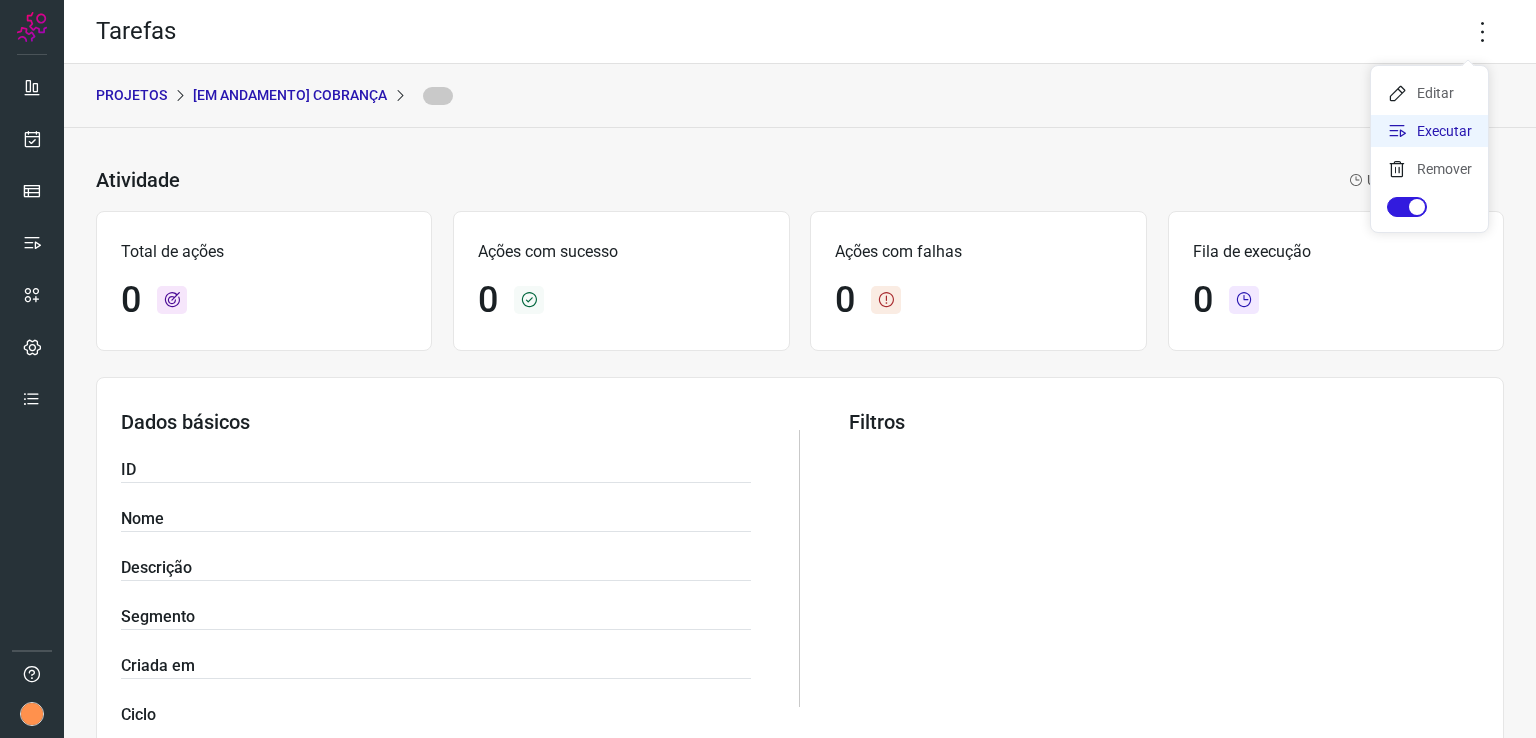 click 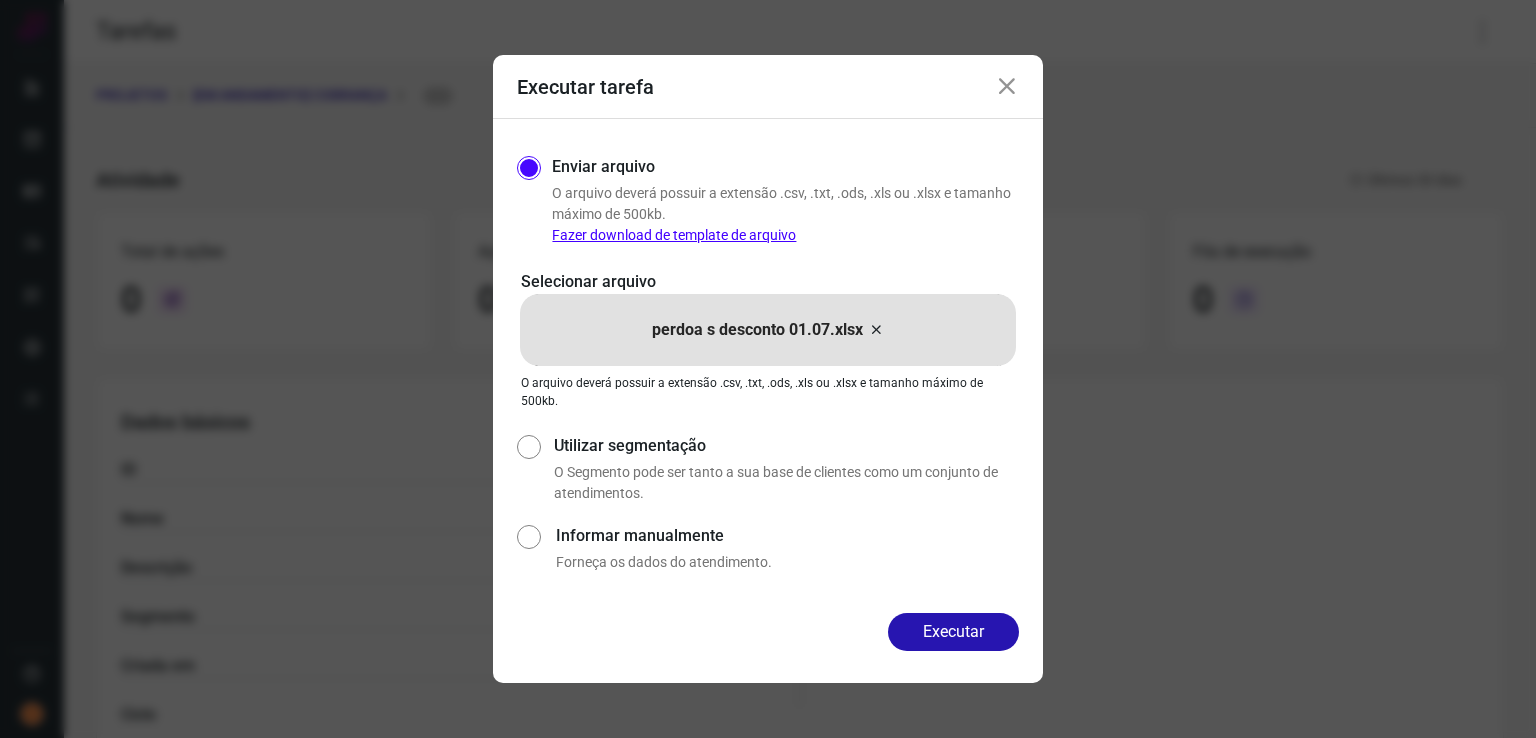 click at bounding box center (1007, 87) 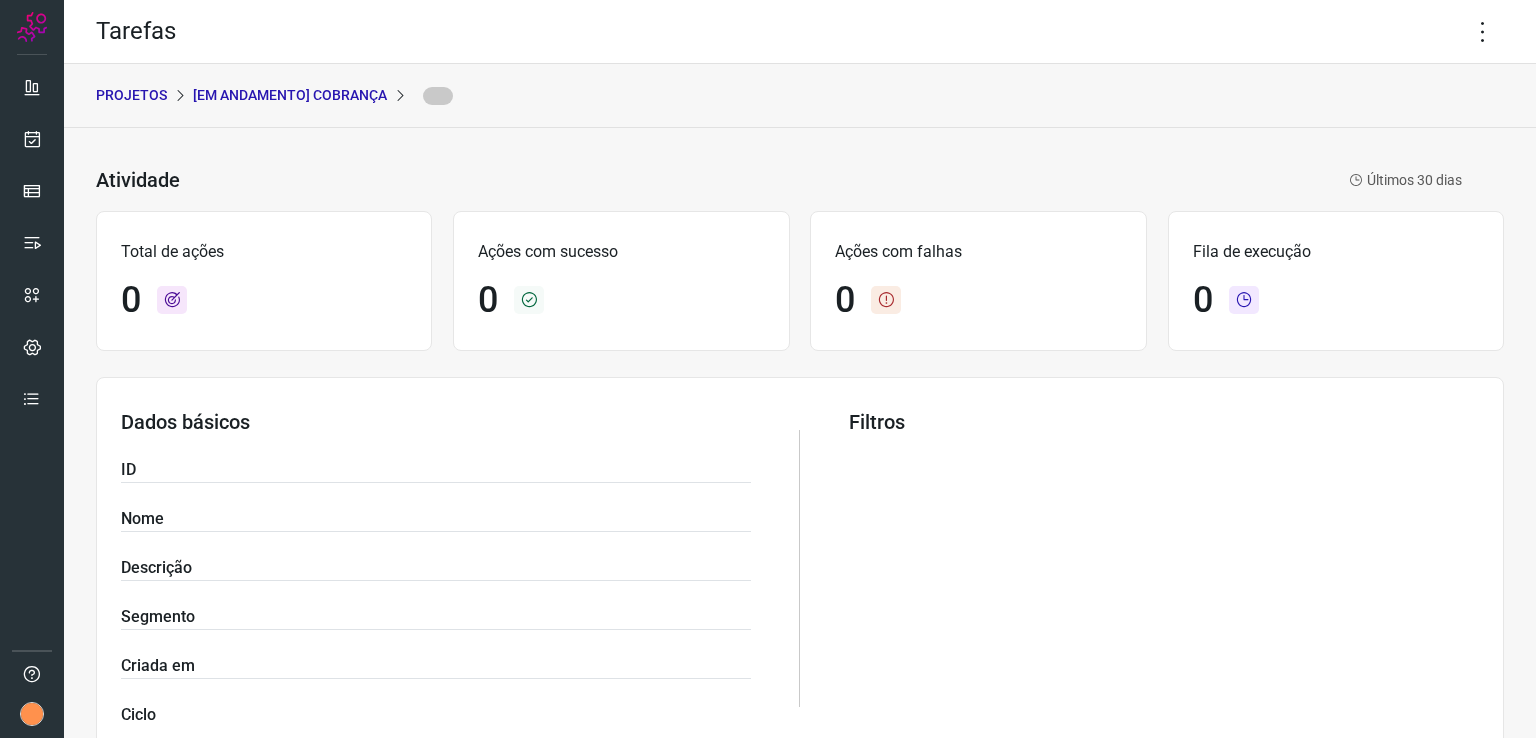 click on "[Em andamento] COBRANÇA" at bounding box center [290, 95] 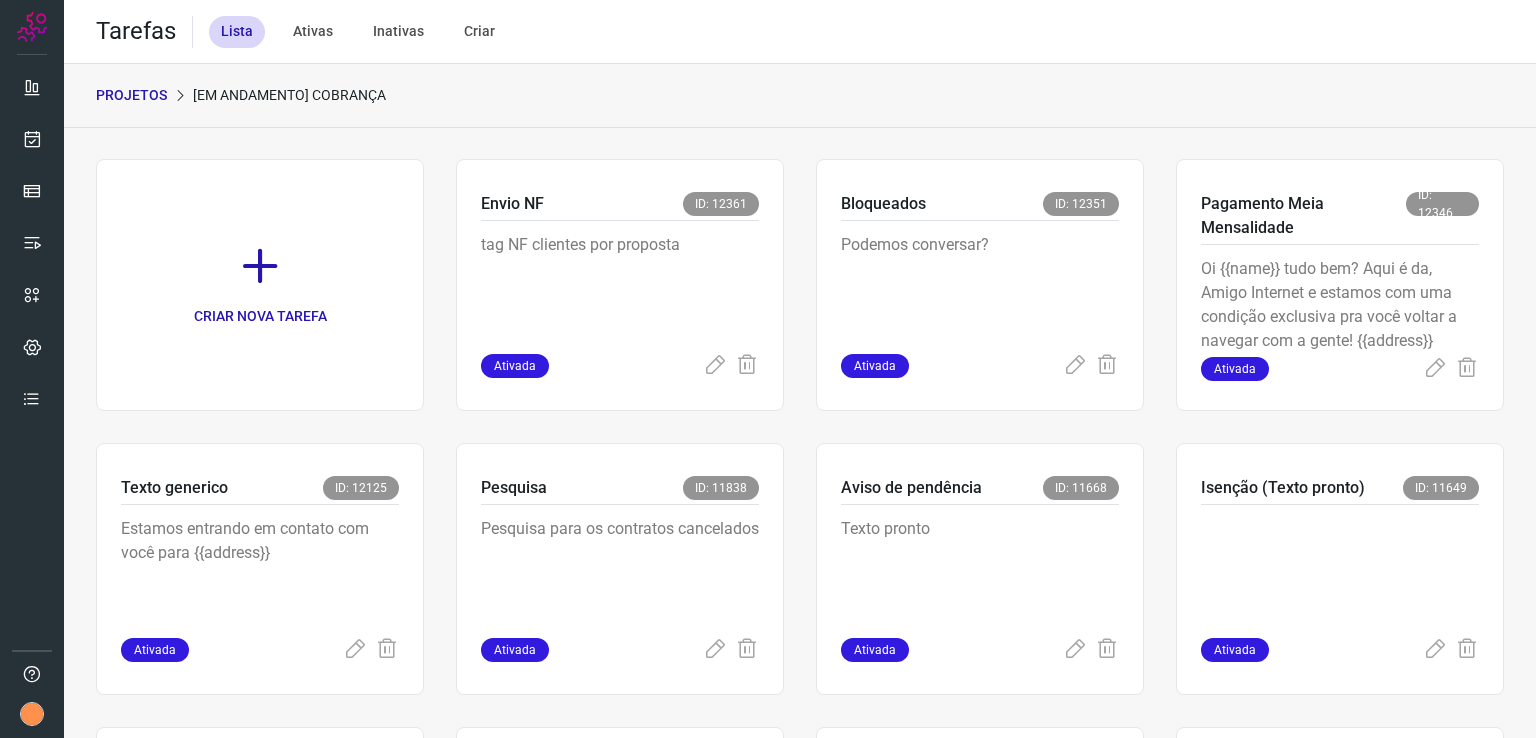 scroll, scrollTop: 291, scrollLeft: 0, axis: vertical 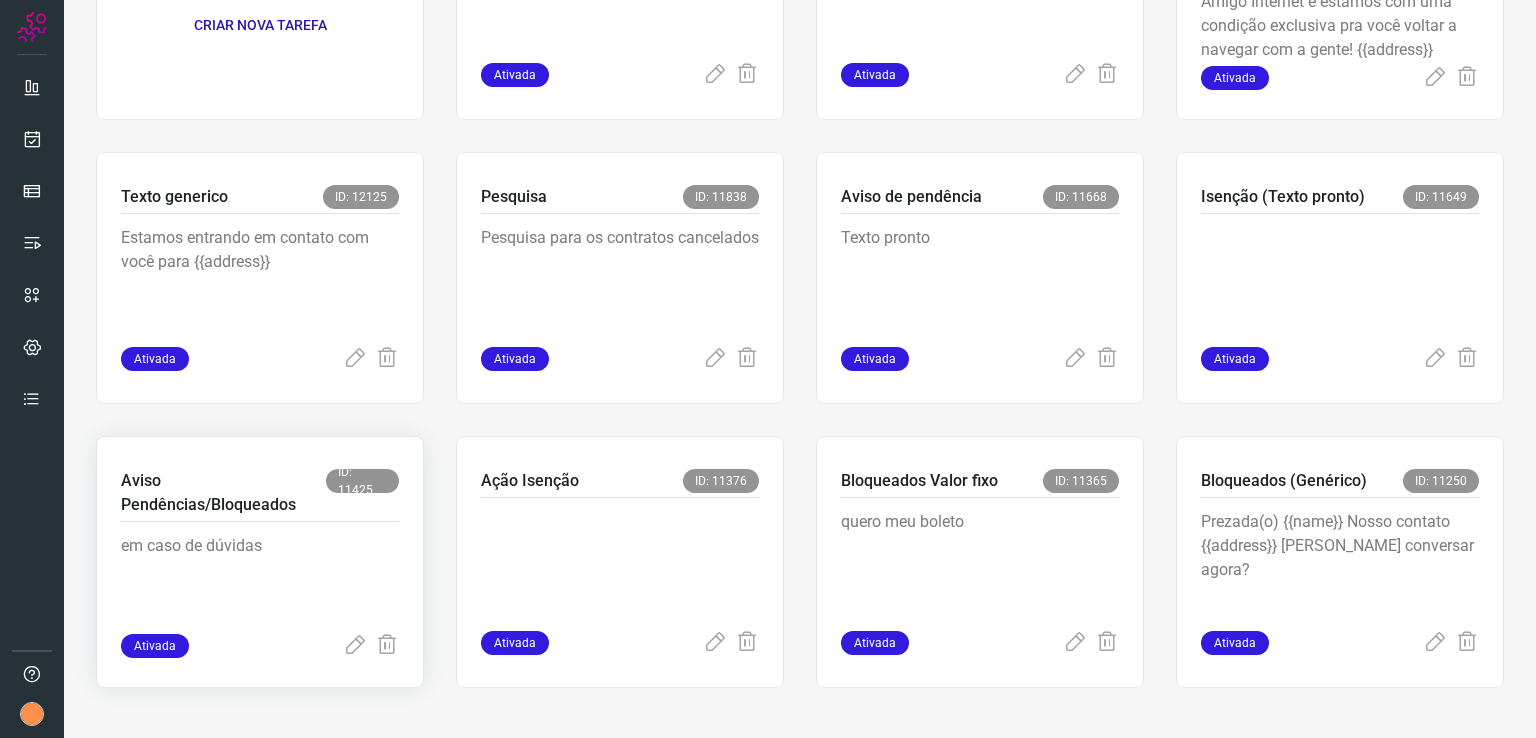 click on "em caso de dúvidas" at bounding box center [260, 584] 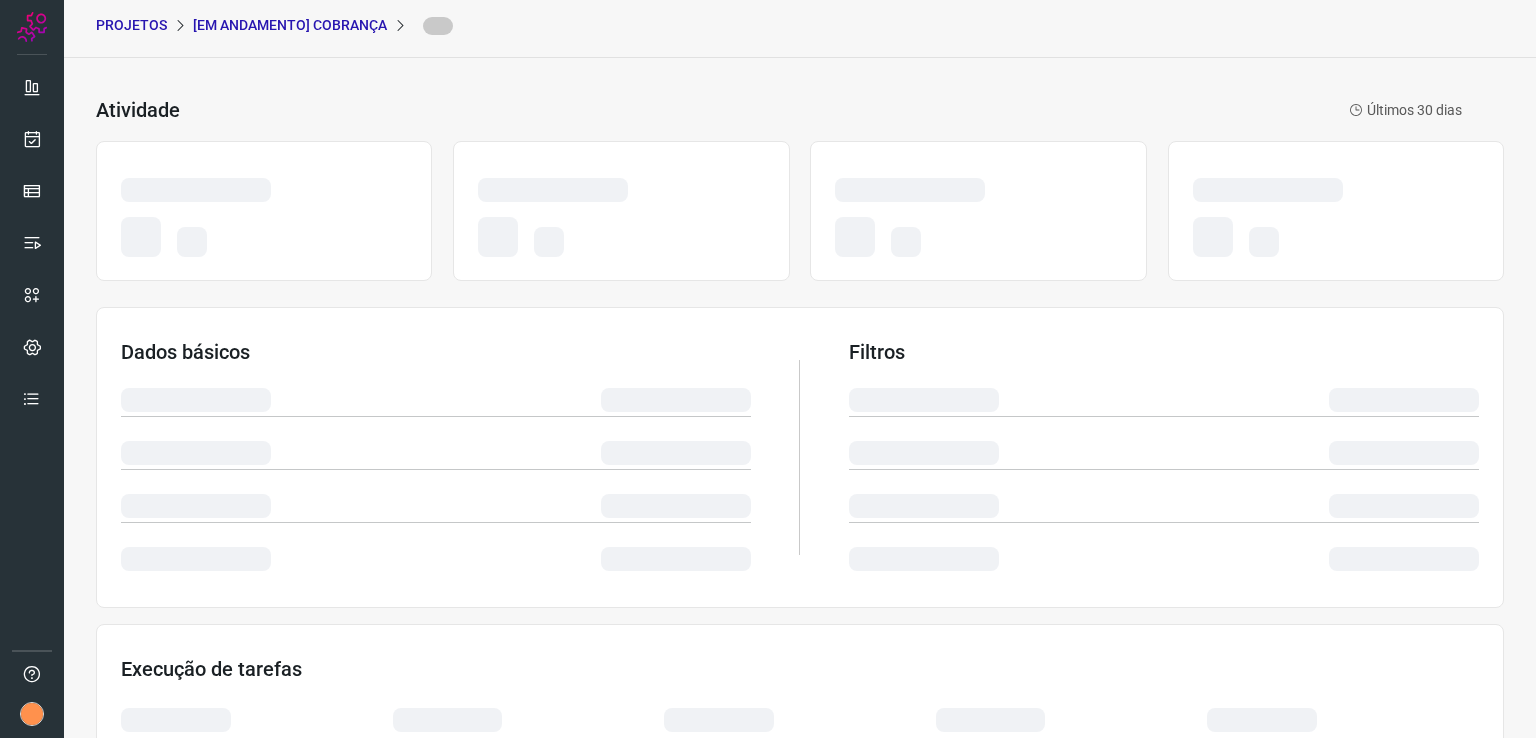 scroll, scrollTop: 0, scrollLeft: 0, axis: both 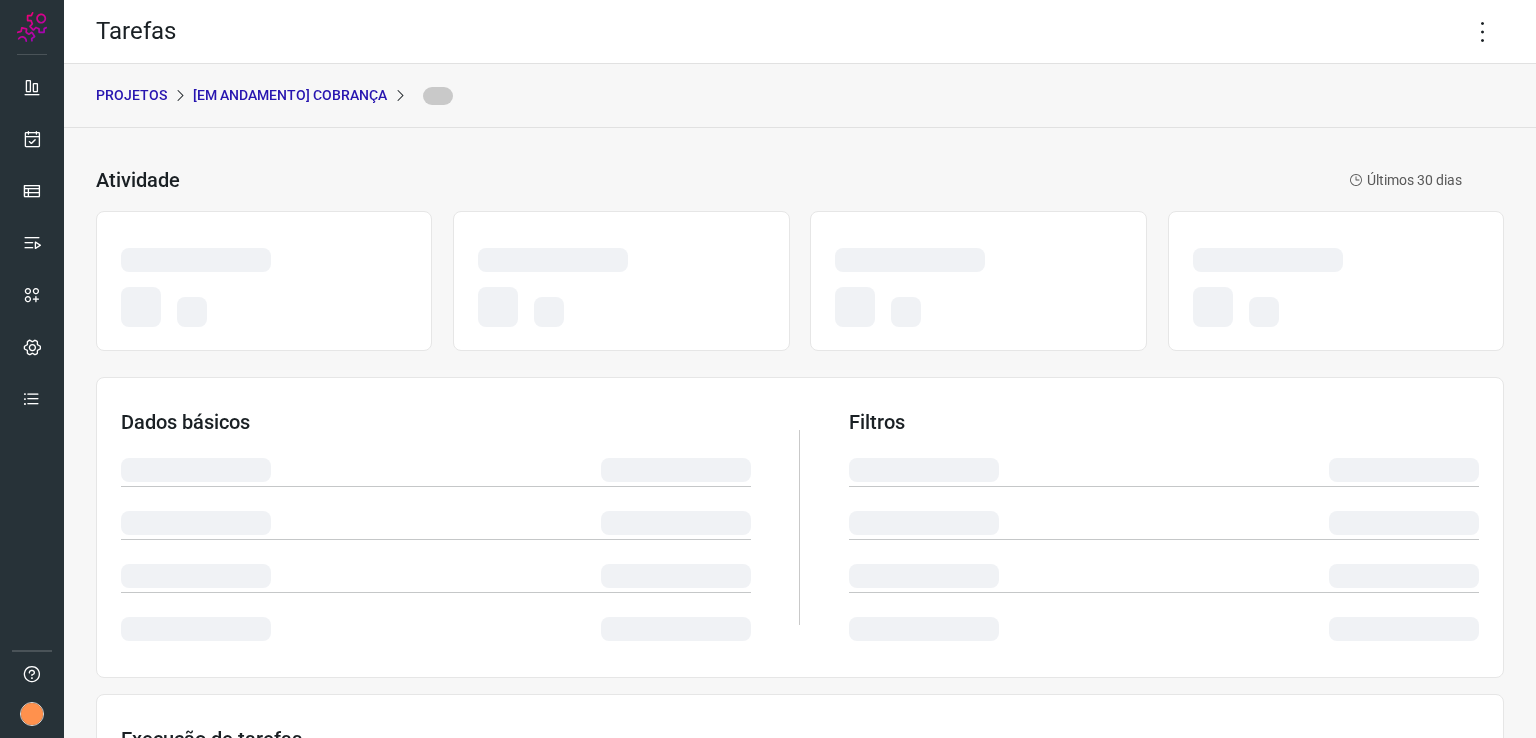 click on "Atividade  Últimos 30 dias" at bounding box center (800, 180) 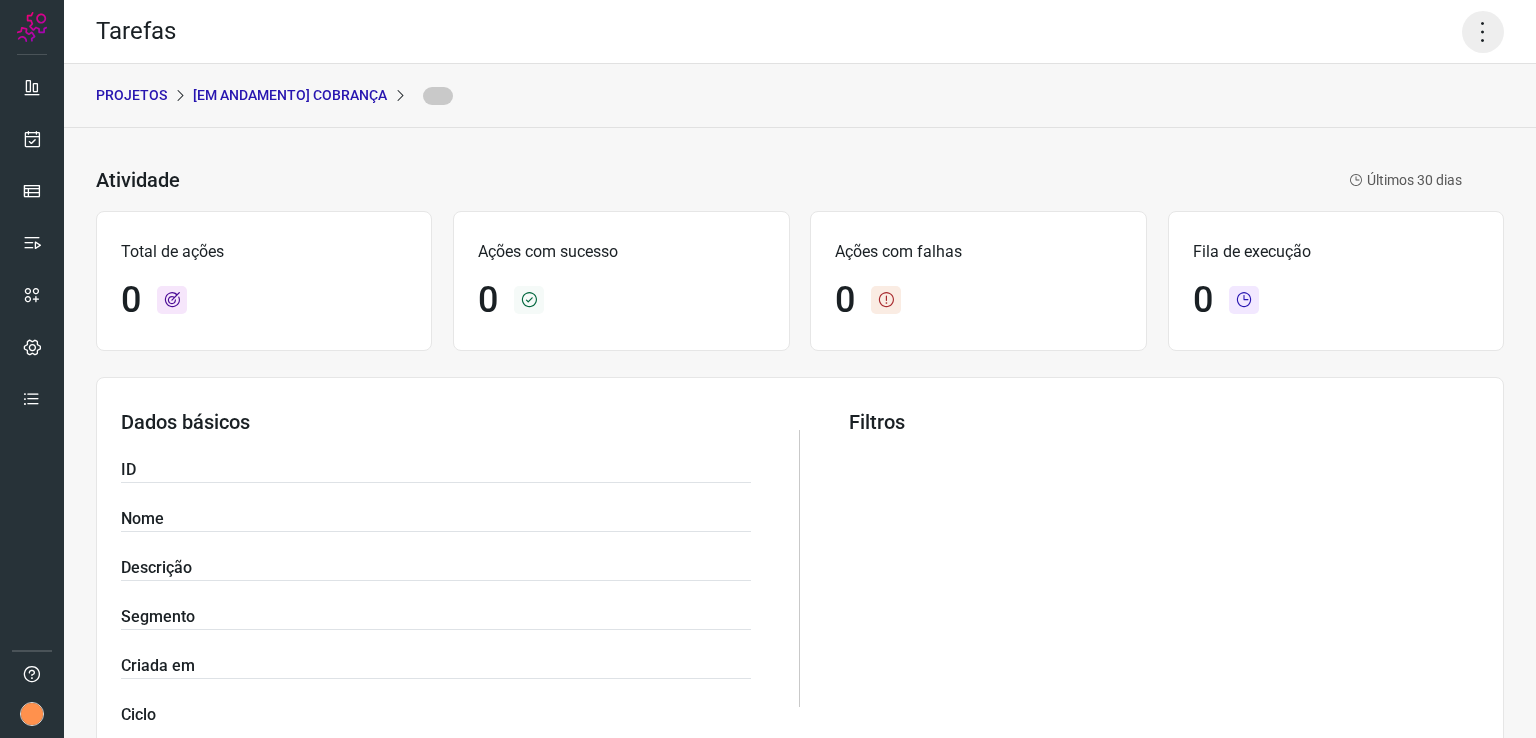 drag, startPoint x: 1453, startPoint y: 33, endPoint x: 1464, endPoint y: 23, distance: 14.866069 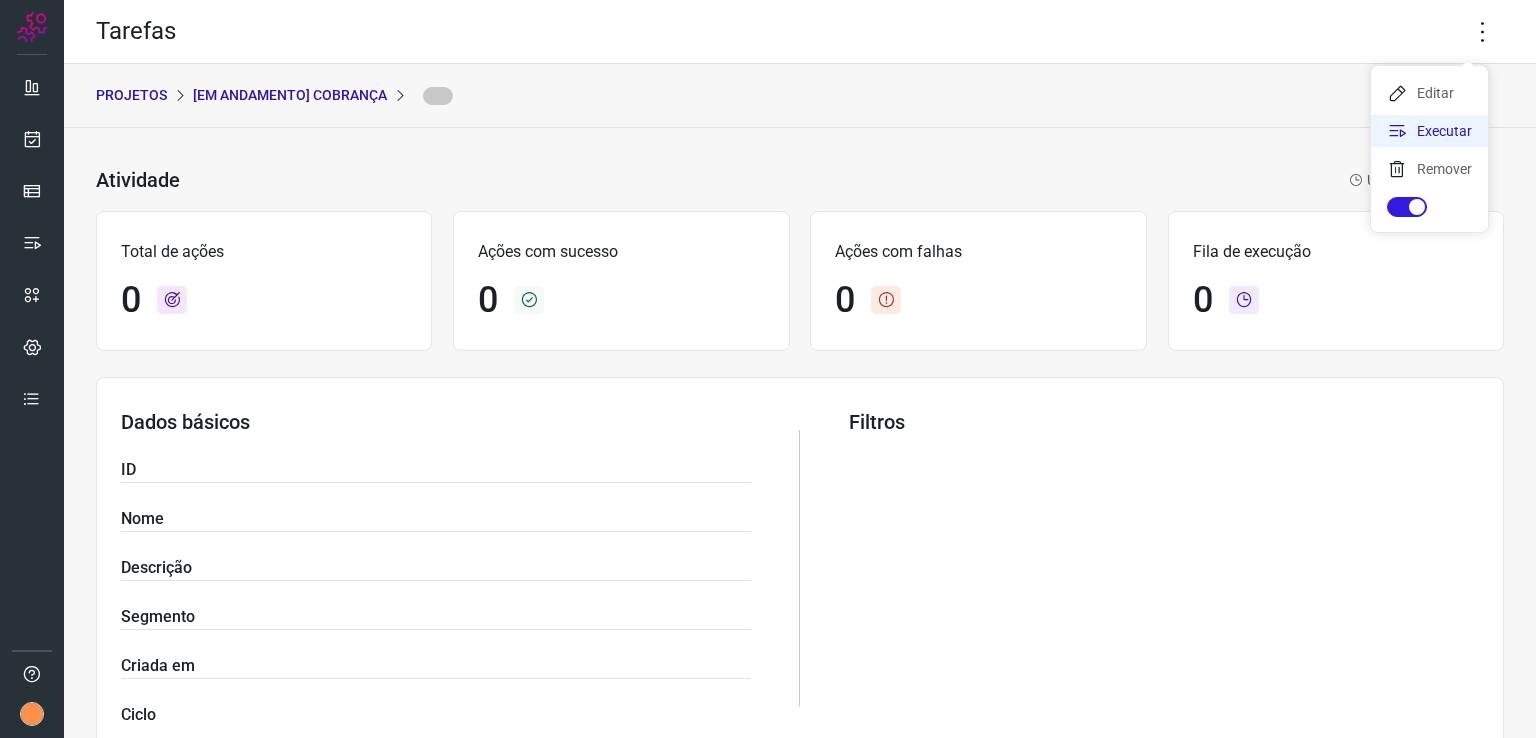 click on "Executar" 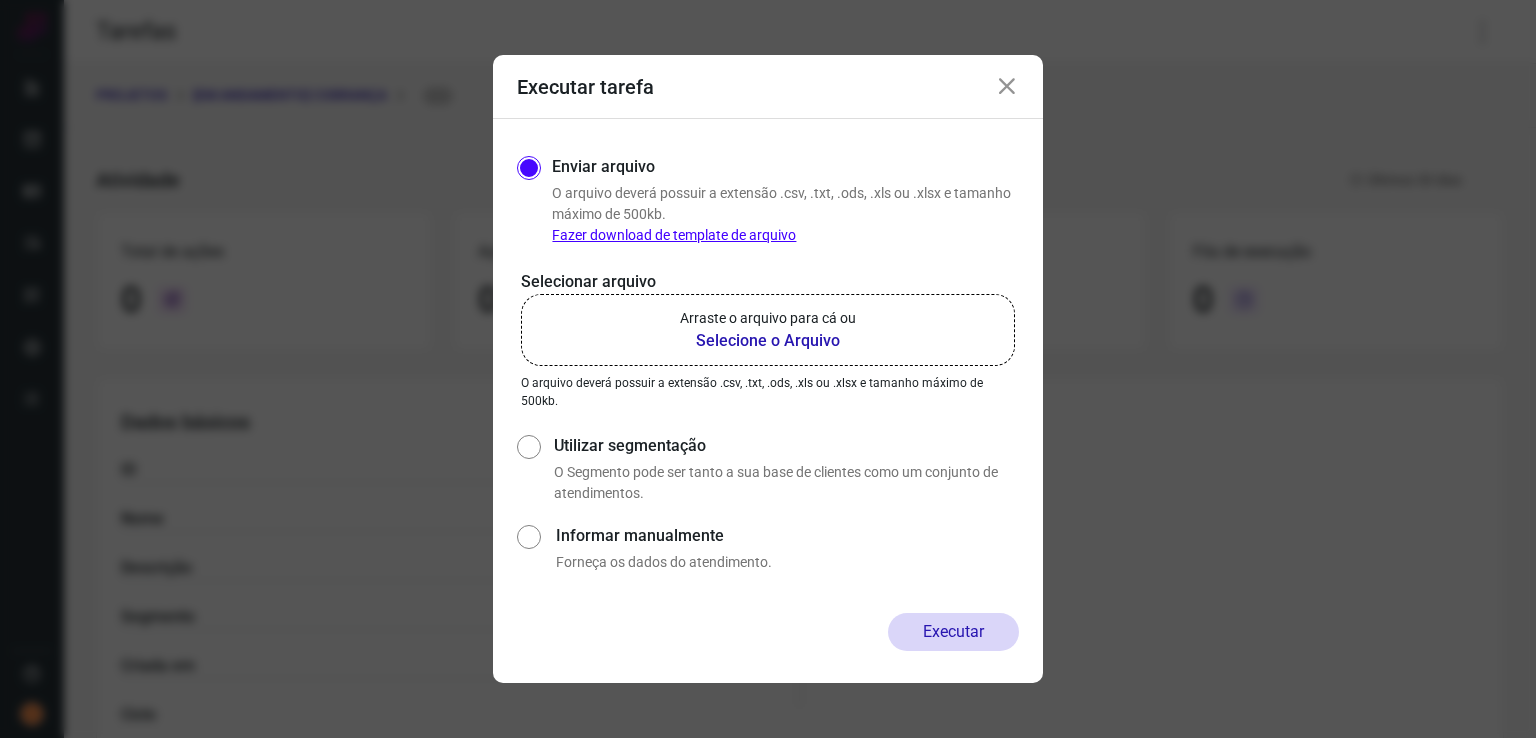 click on "Arraste o arquivo para cá ou Selecione o Arquivo" 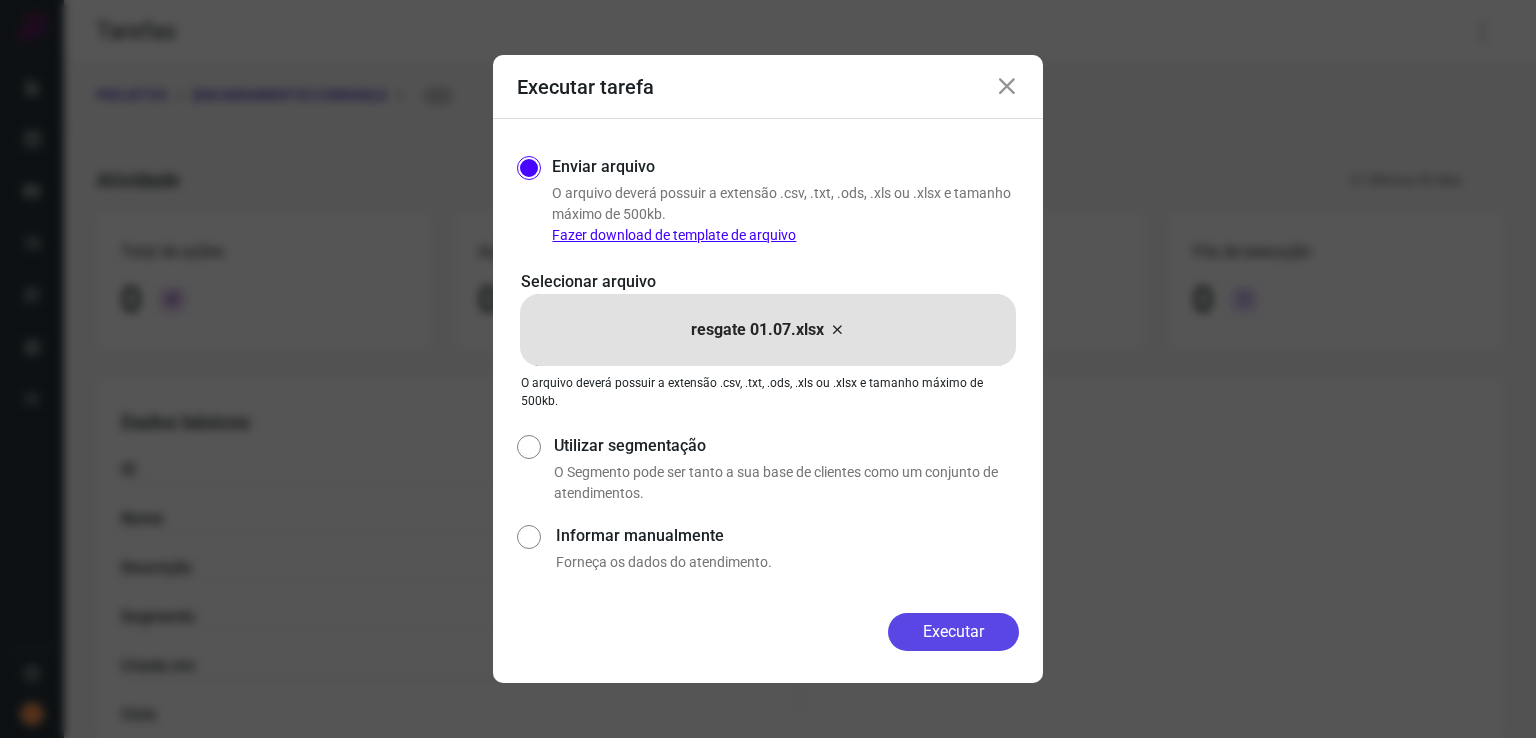 click on "Executar" at bounding box center [953, 632] 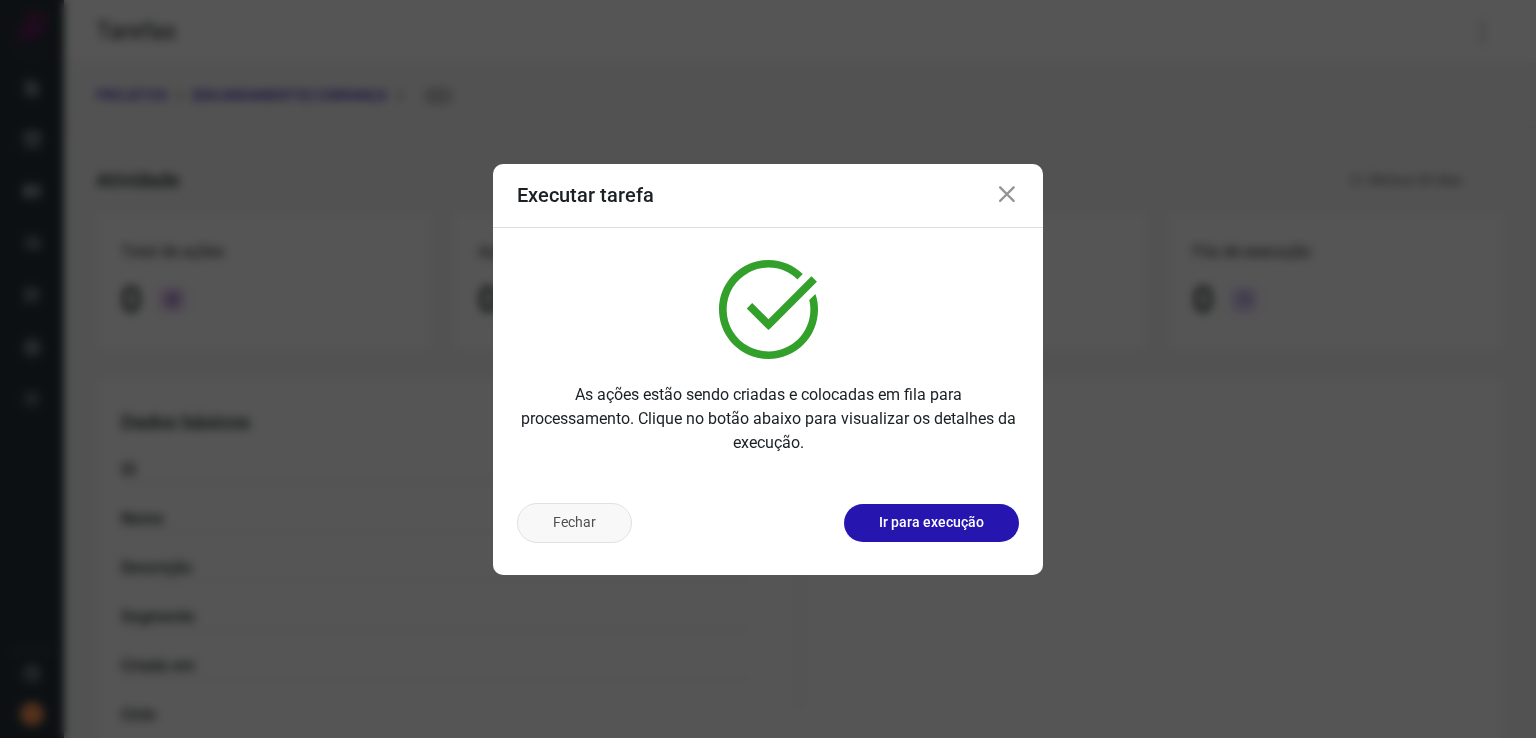 click on "Fechar" at bounding box center (574, 523) 